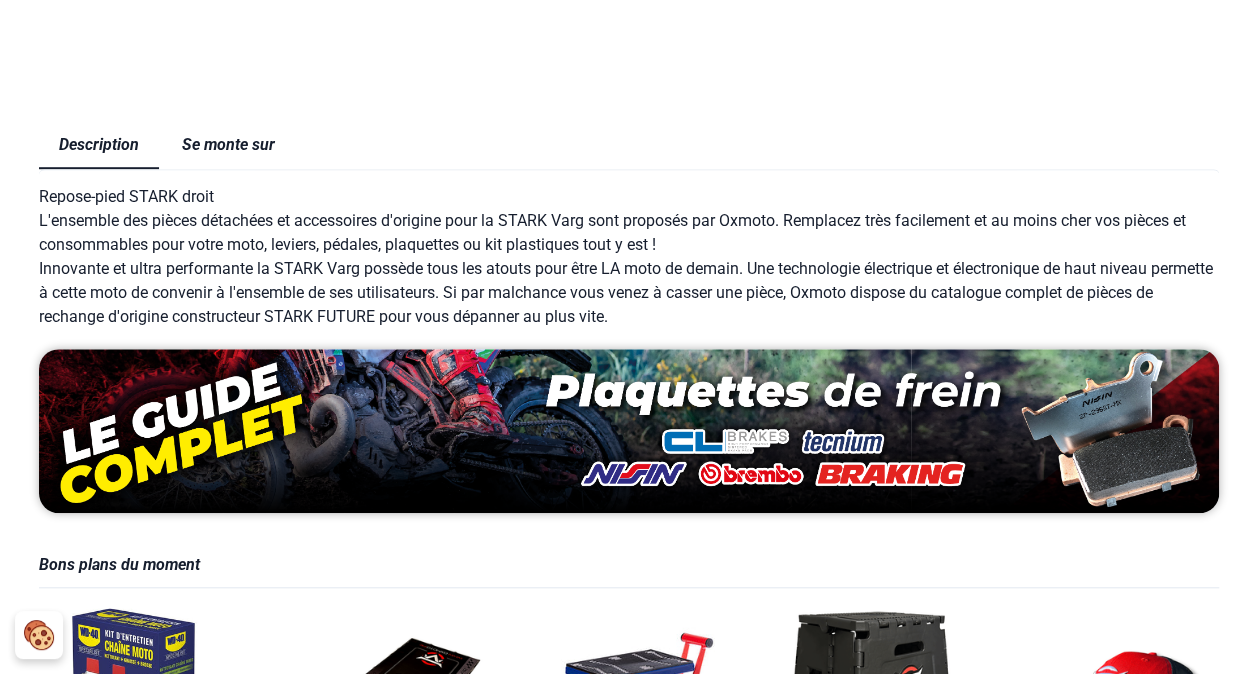 scroll, scrollTop: 0, scrollLeft: 0, axis: both 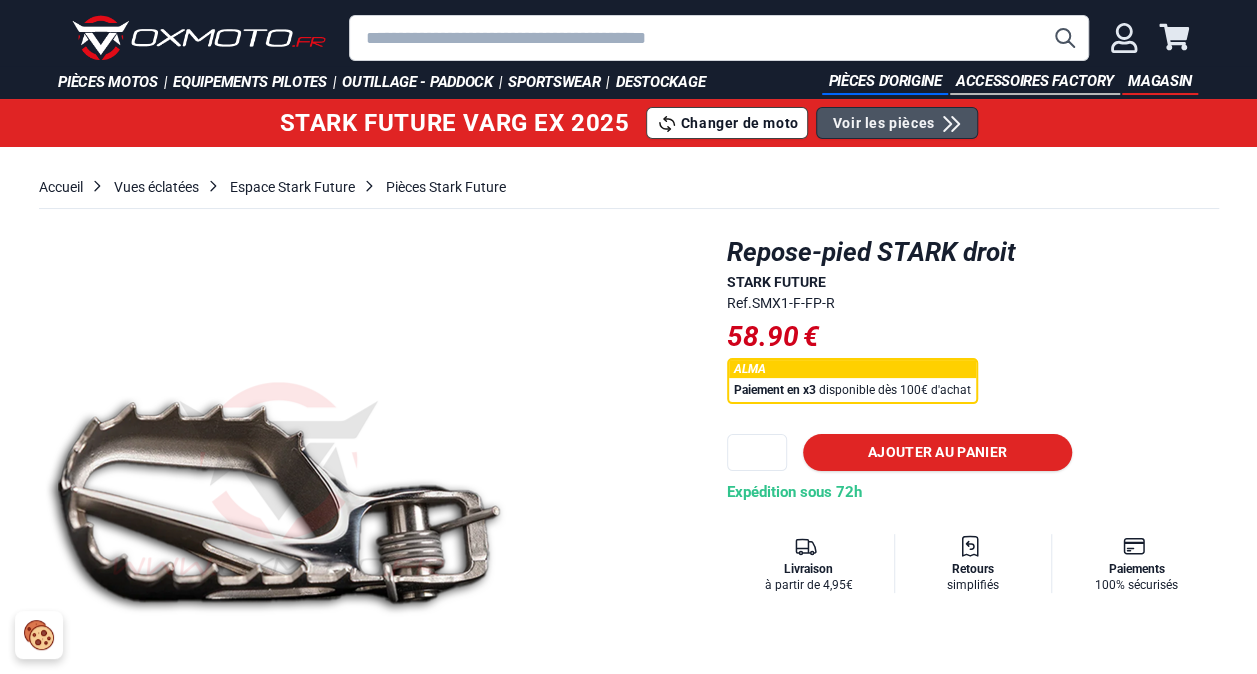 click on "Voir les pièces" at bounding box center (897, 123) 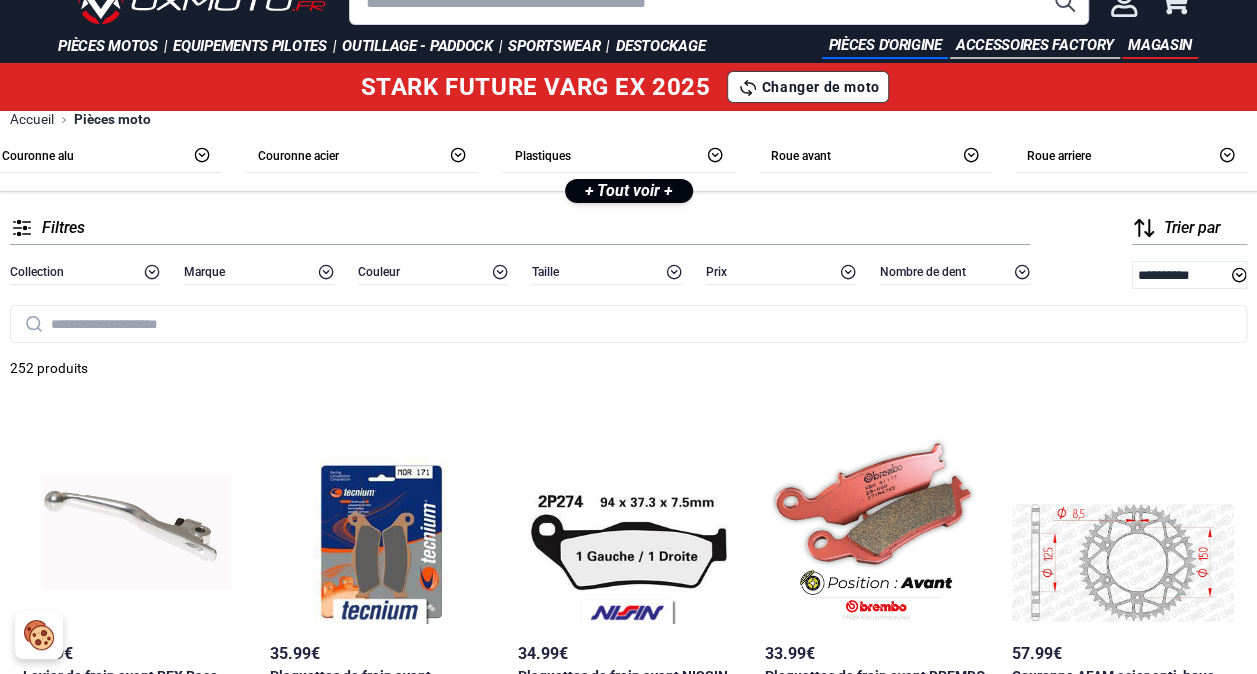 scroll, scrollTop: 0, scrollLeft: 0, axis: both 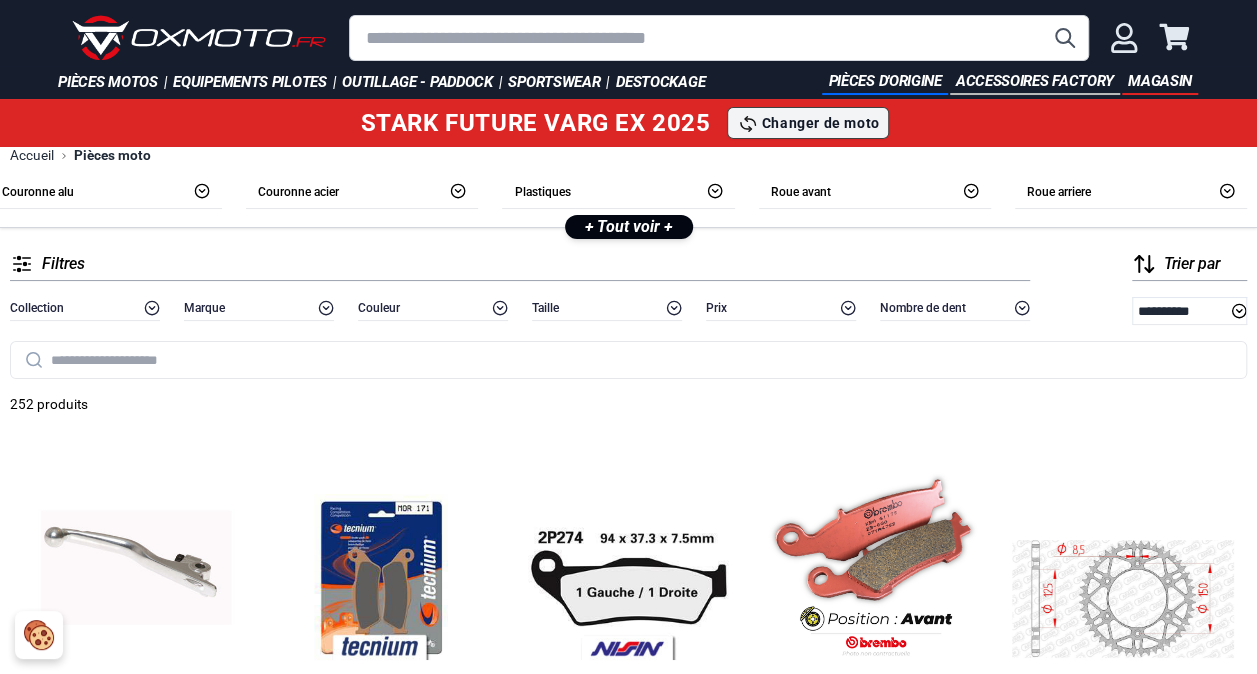 click on "Changer de moto" at bounding box center [821, 123] 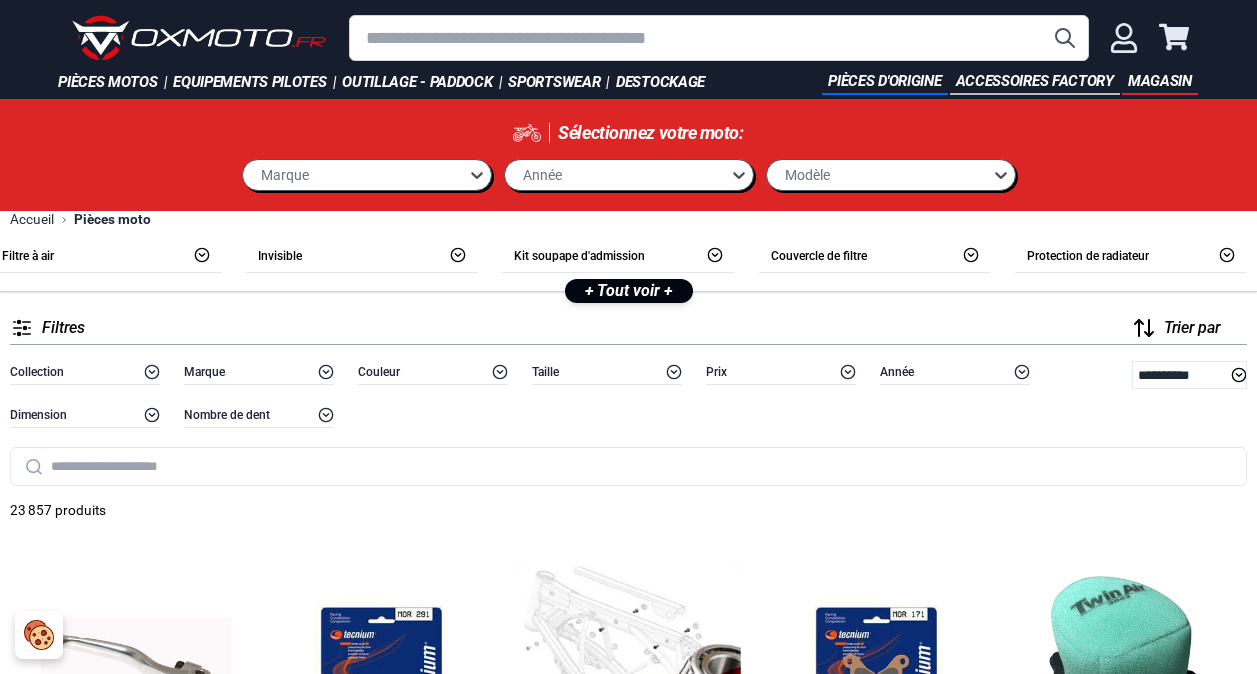 scroll, scrollTop: 0, scrollLeft: 0, axis: both 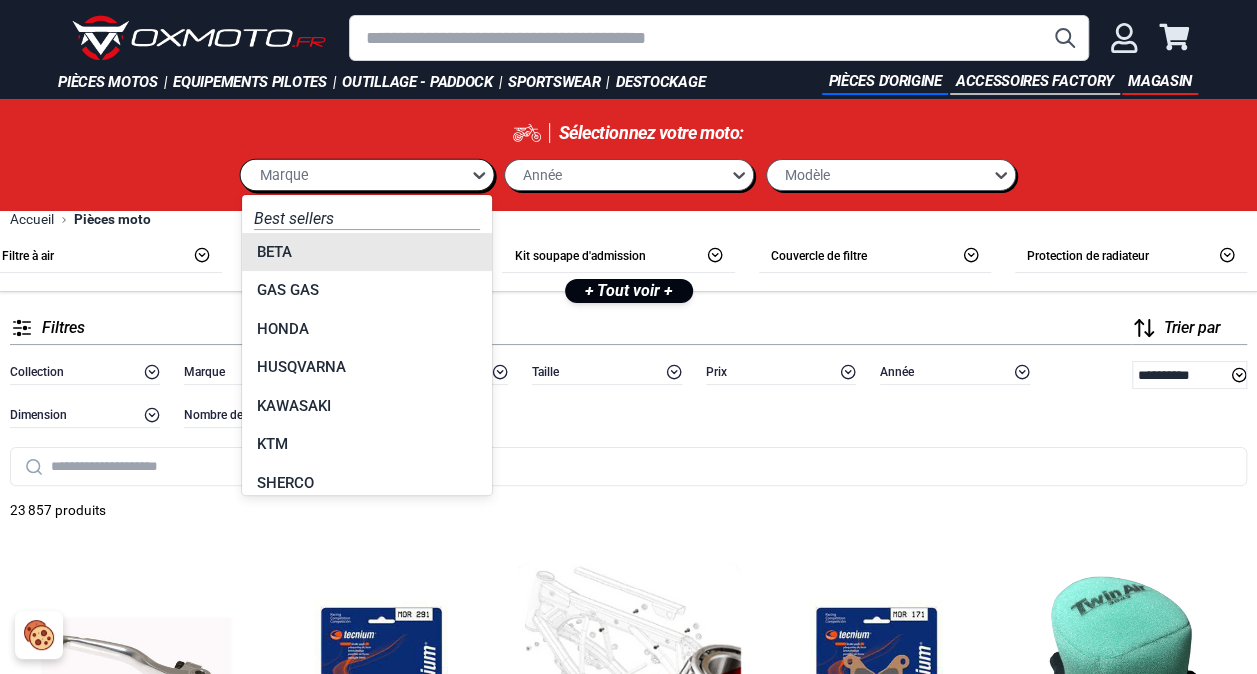 click 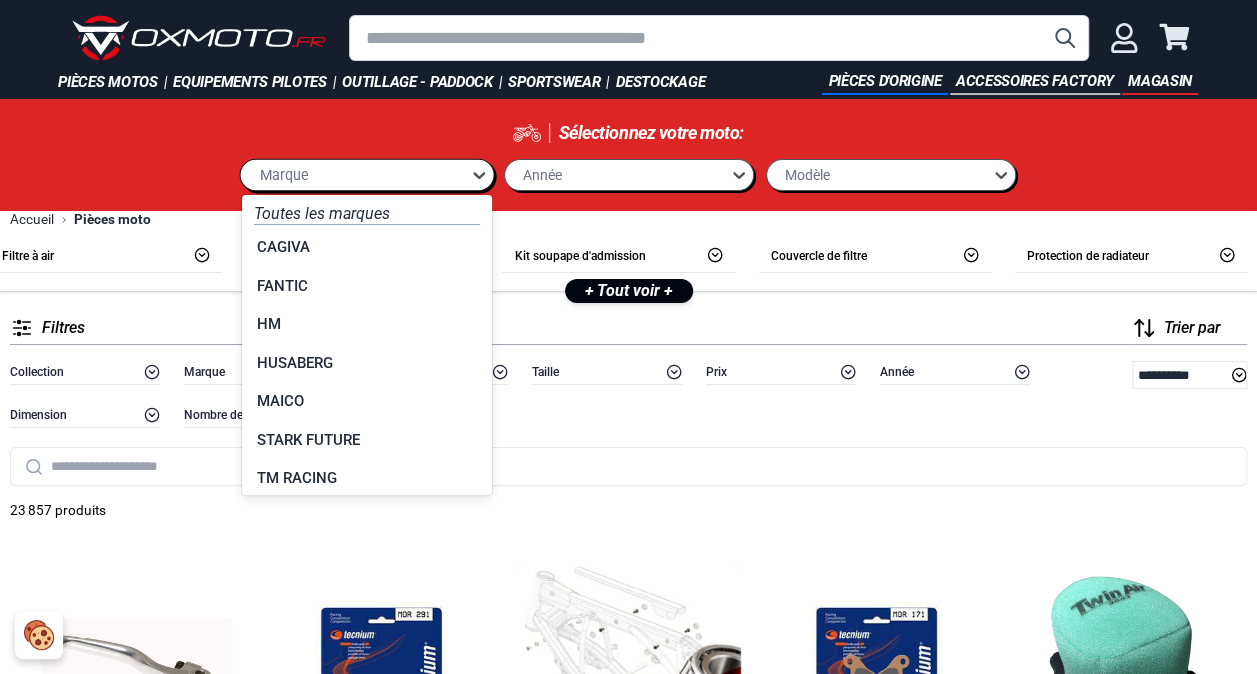 scroll, scrollTop: 417, scrollLeft: 0, axis: vertical 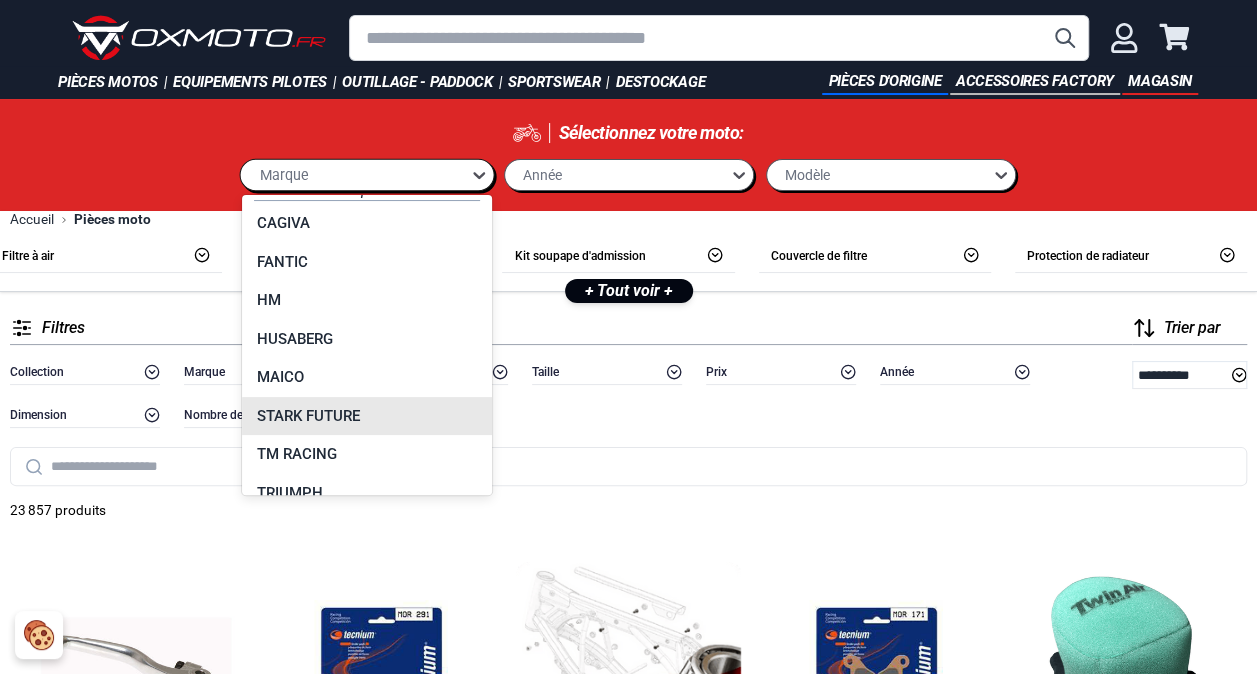 click on "STARK FUTURE" at bounding box center (367, 416) 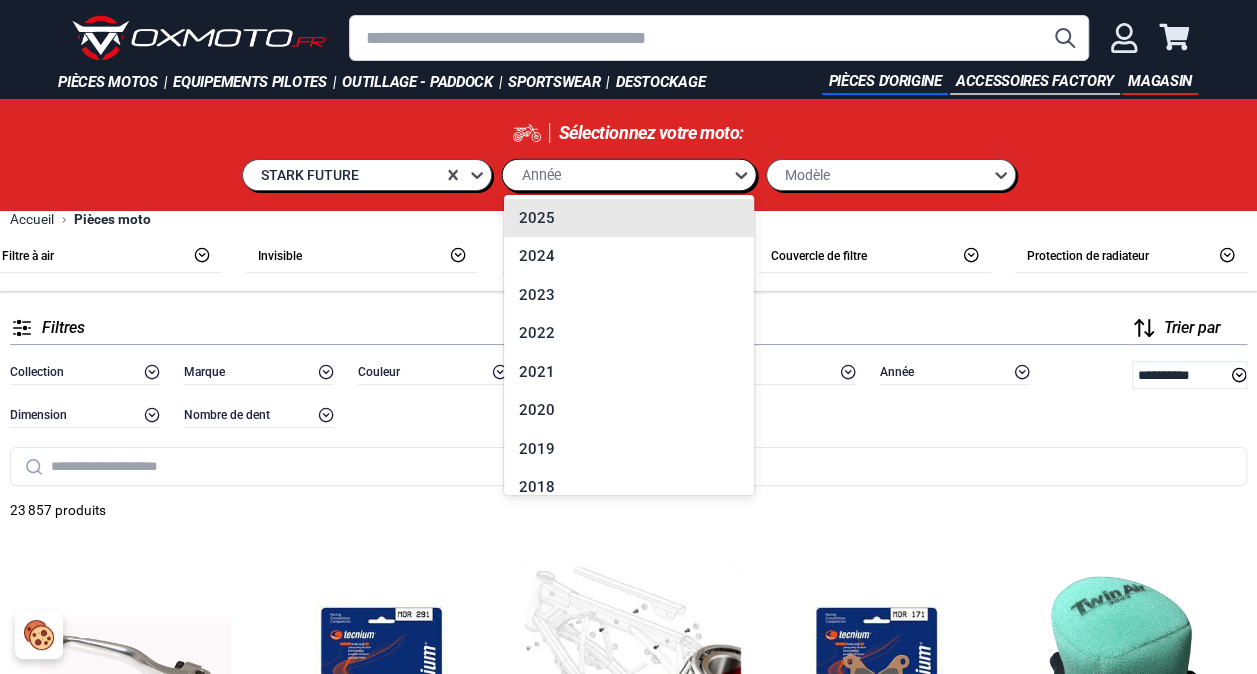 click 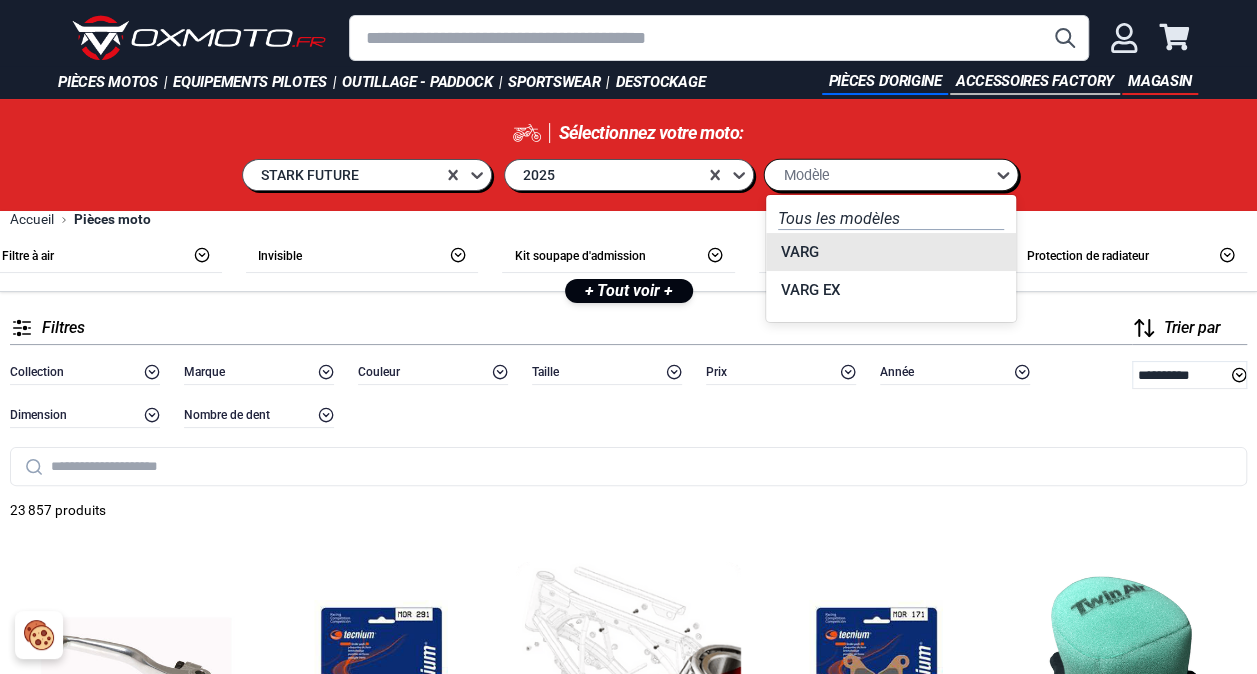 click on "Modèle" at bounding box center [879, 174] 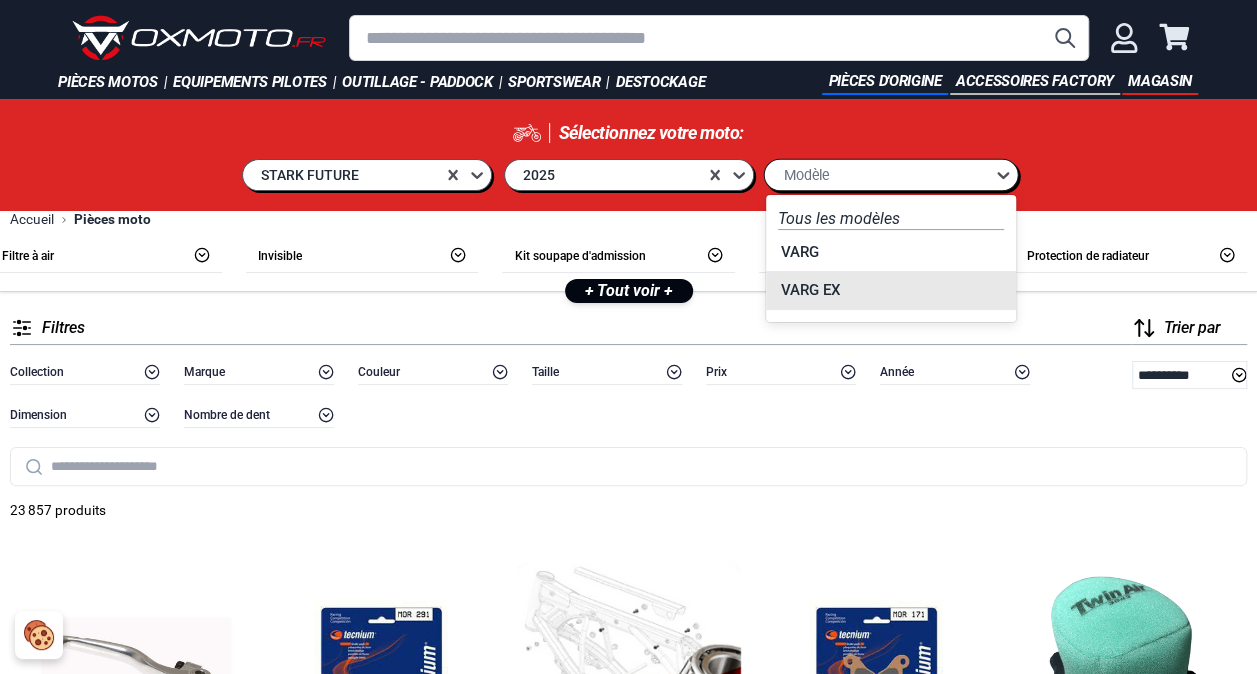 click on "VARG EX" at bounding box center [891, 290] 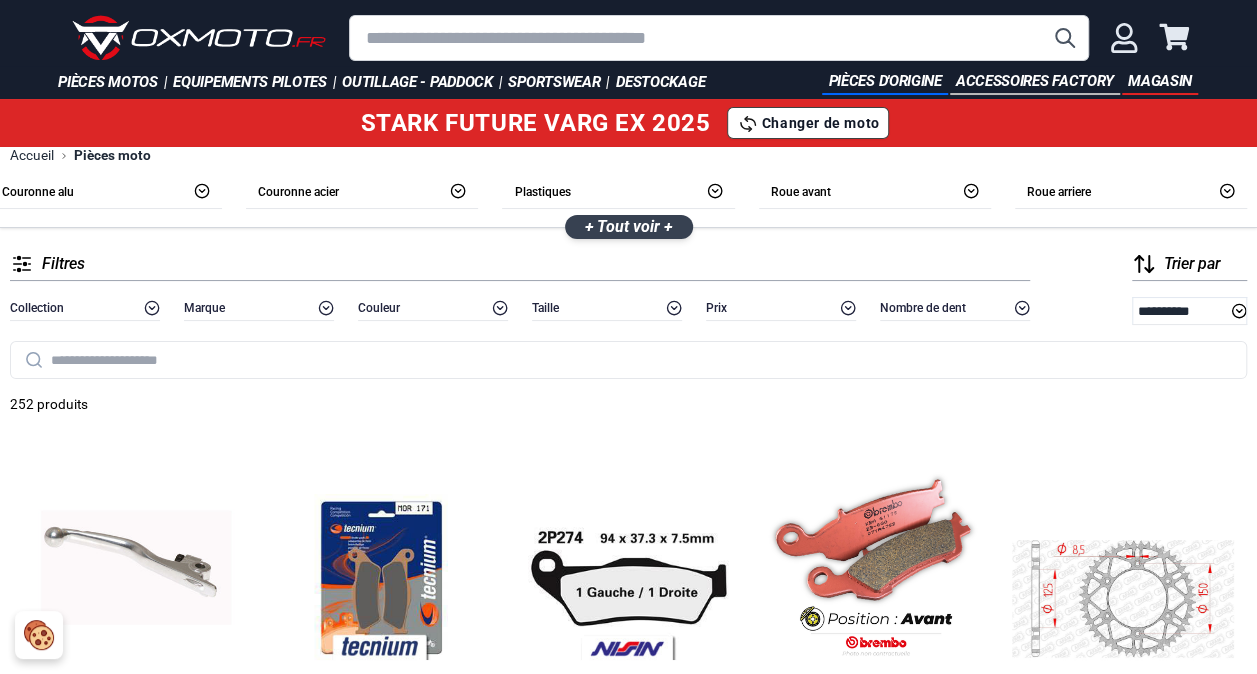 click on "+ Tout voir +" at bounding box center (628, 226) 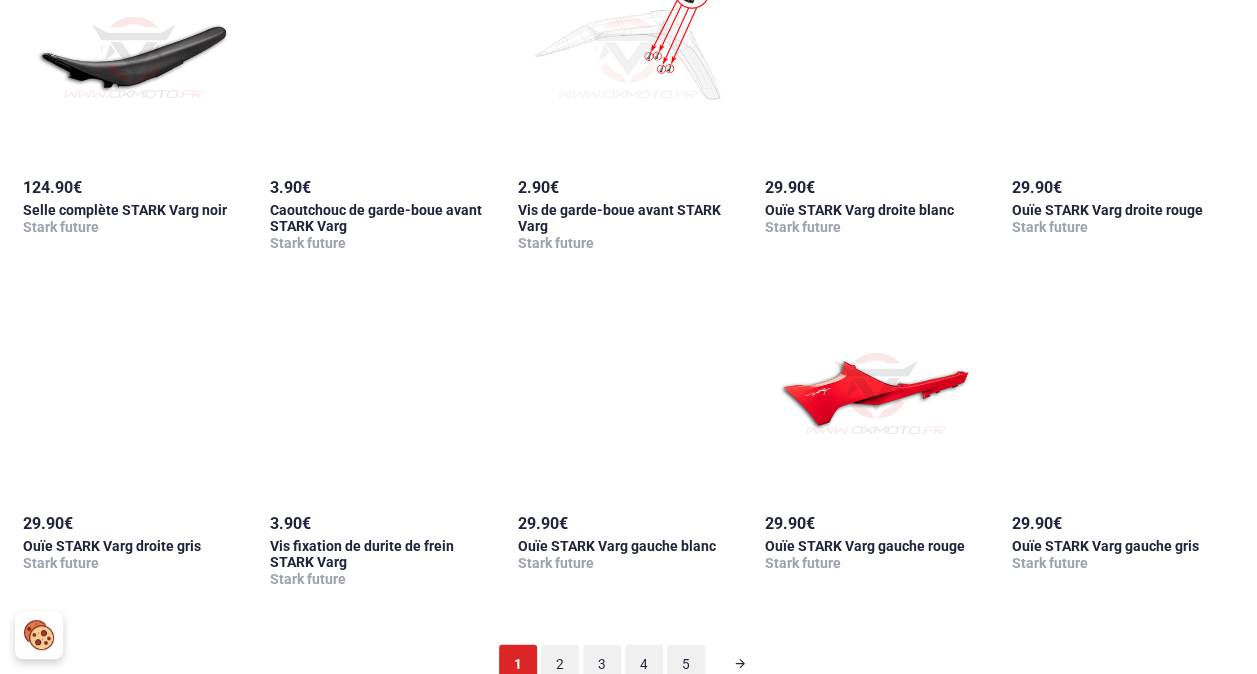 scroll, scrollTop: 1712, scrollLeft: 0, axis: vertical 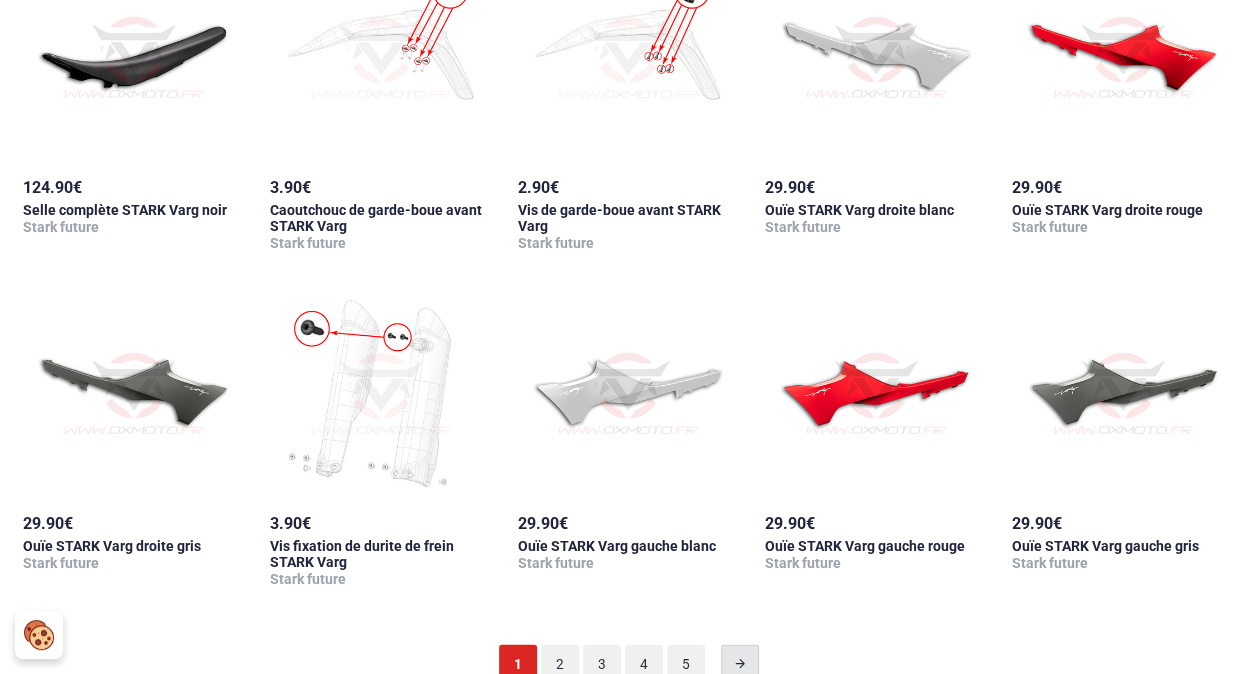 click at bounding box center [740, 663] 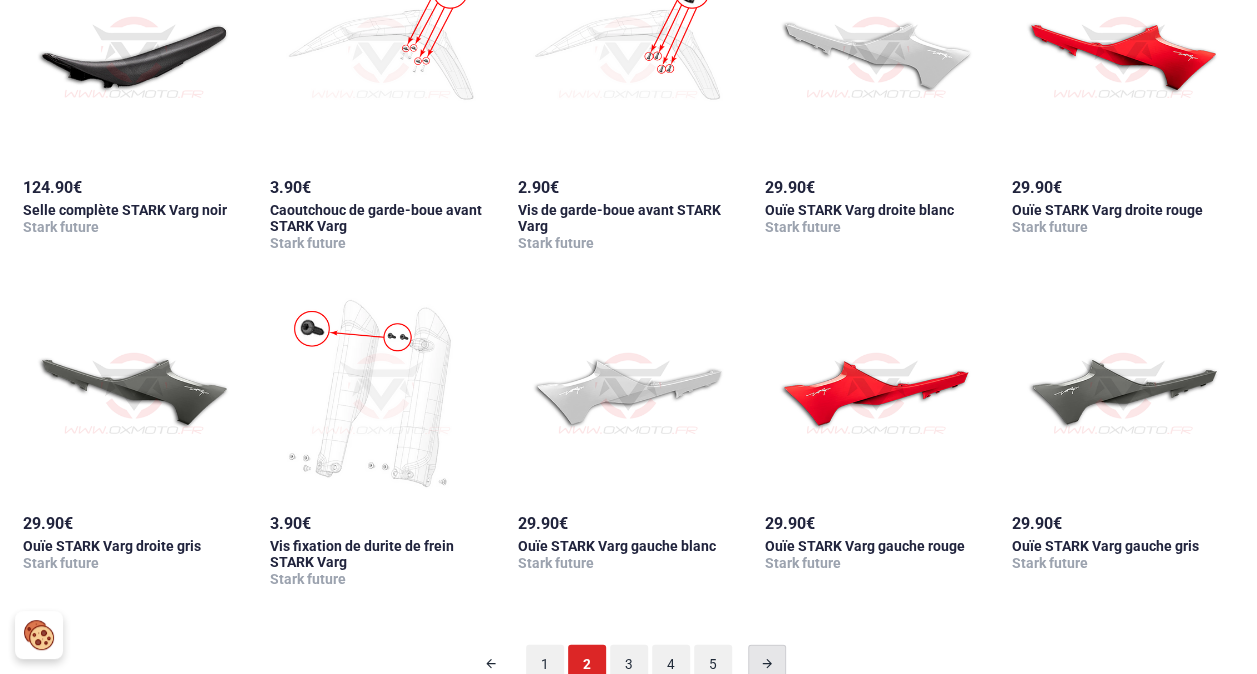 scroll, scrollTop: 98, scrollLeft: 0, axis: vertical 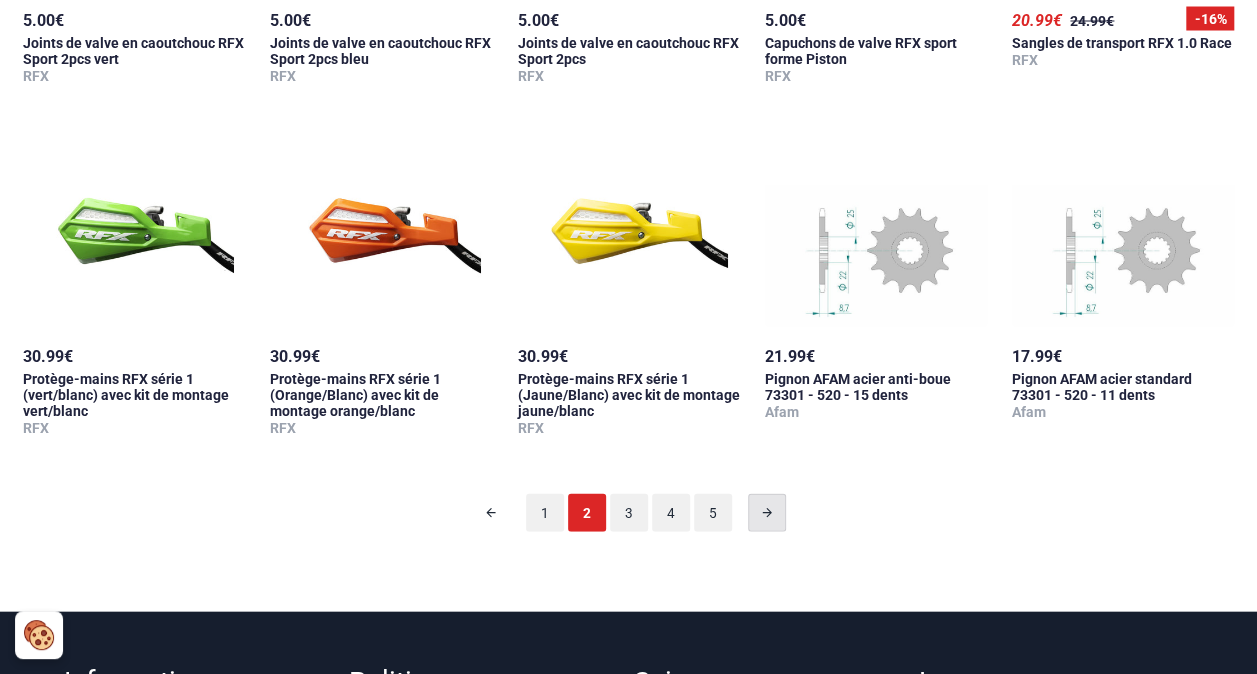 click 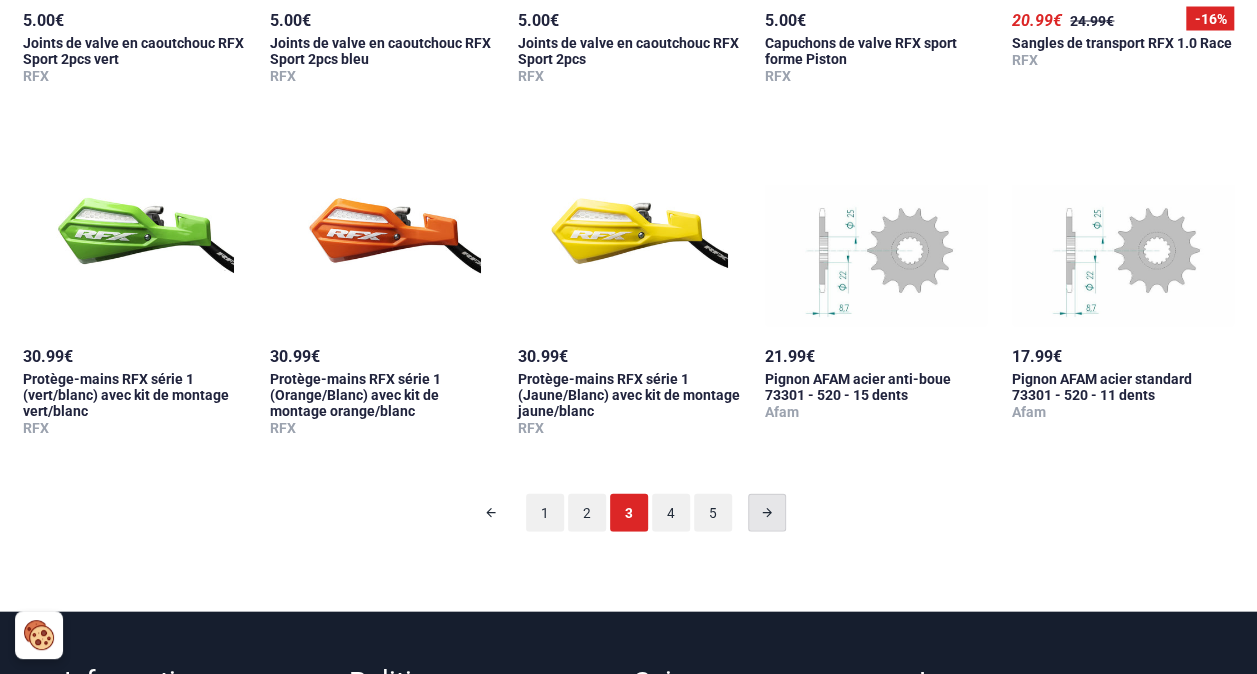 scroll, scrollTop: 98, scrollLeft: 0, axis: vertical 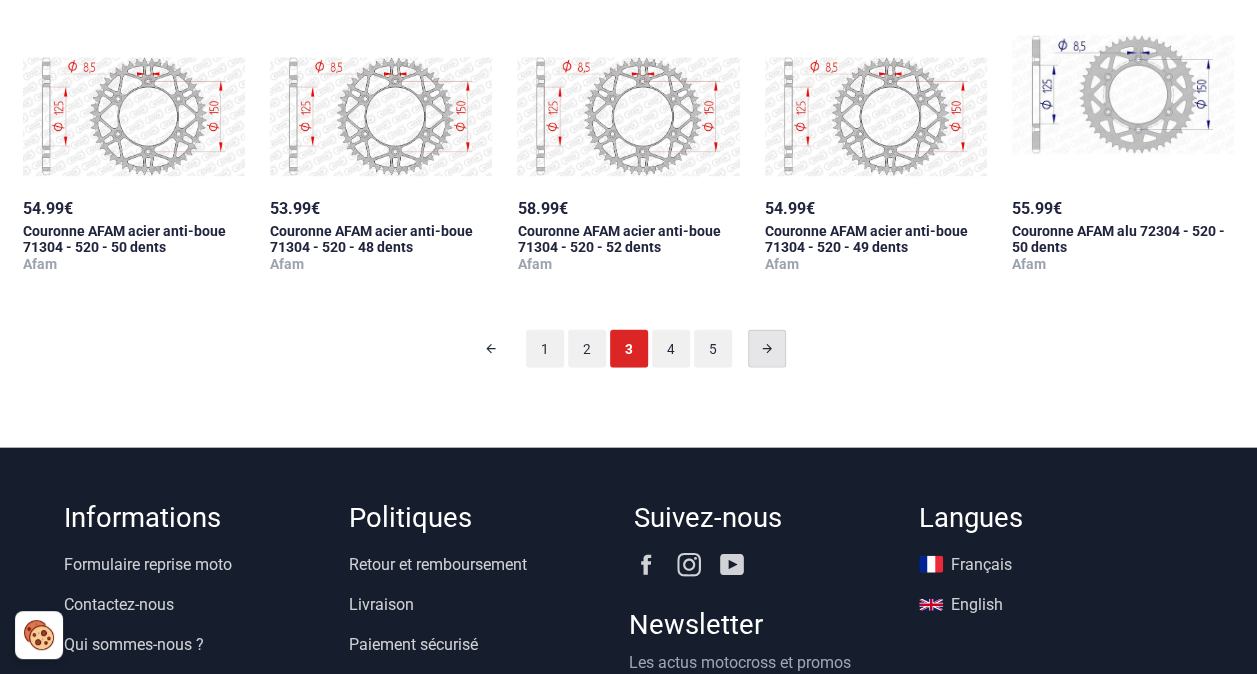 click at bounding box center [767, 349] 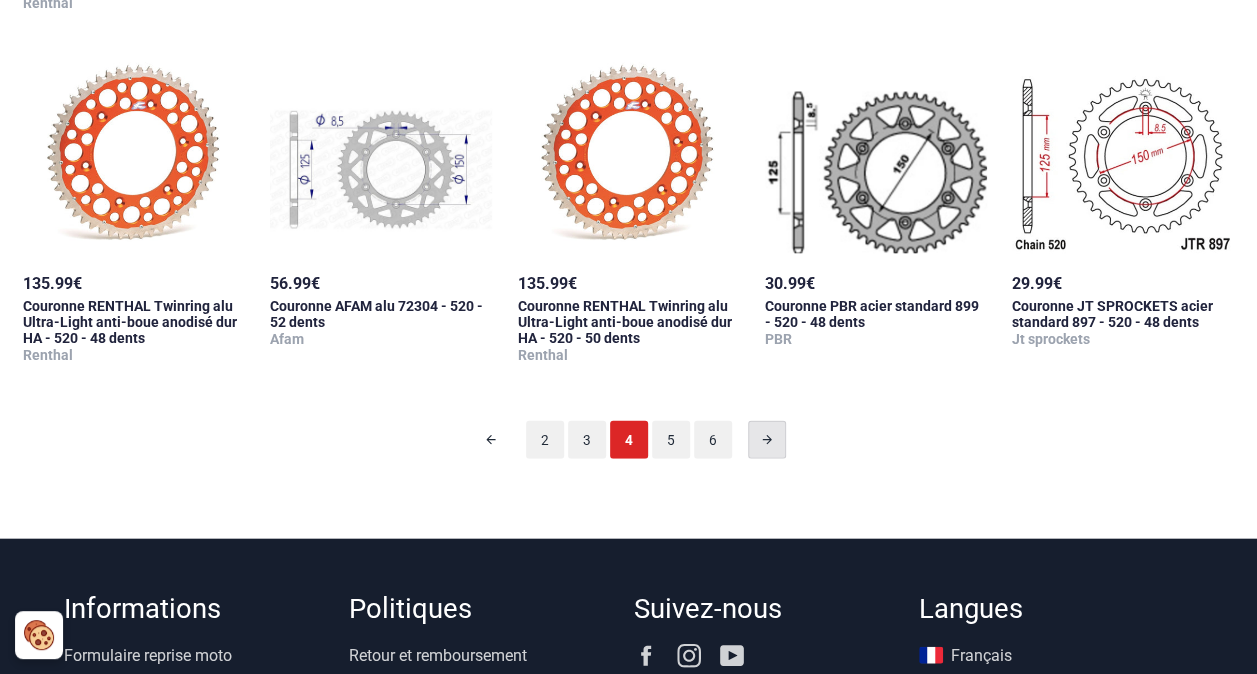 scroll, scrollTop: 2017, scrollLeft: 0, axis: vertical 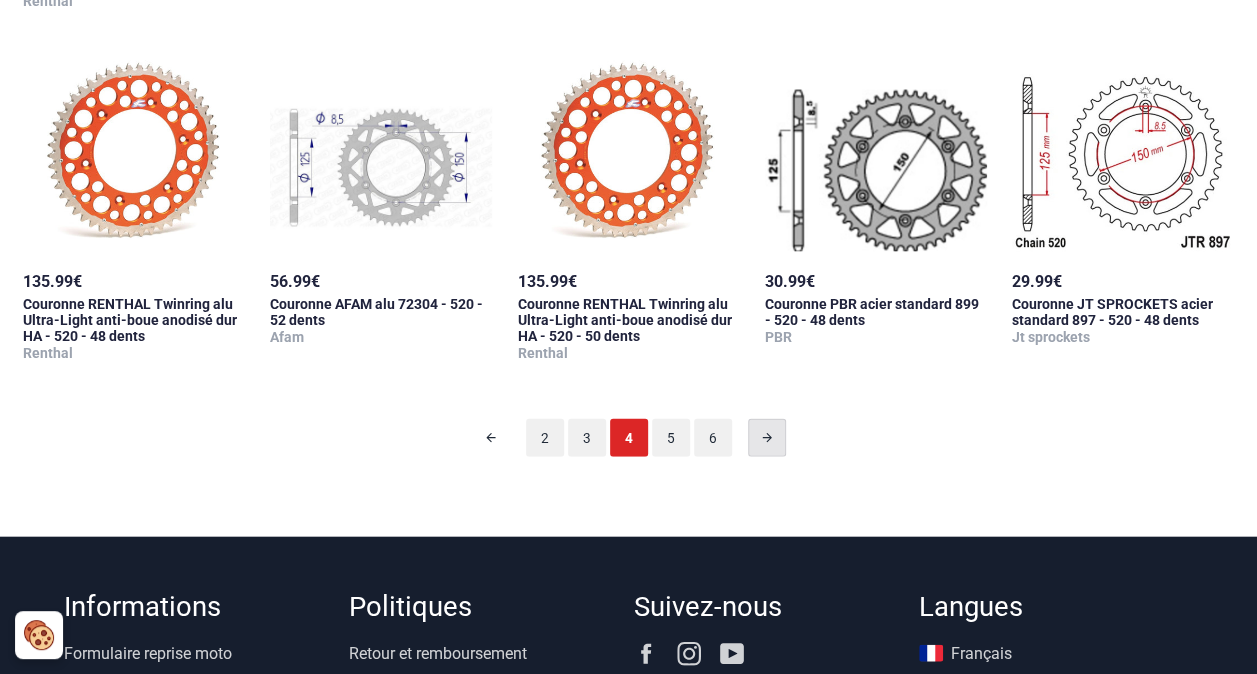 click 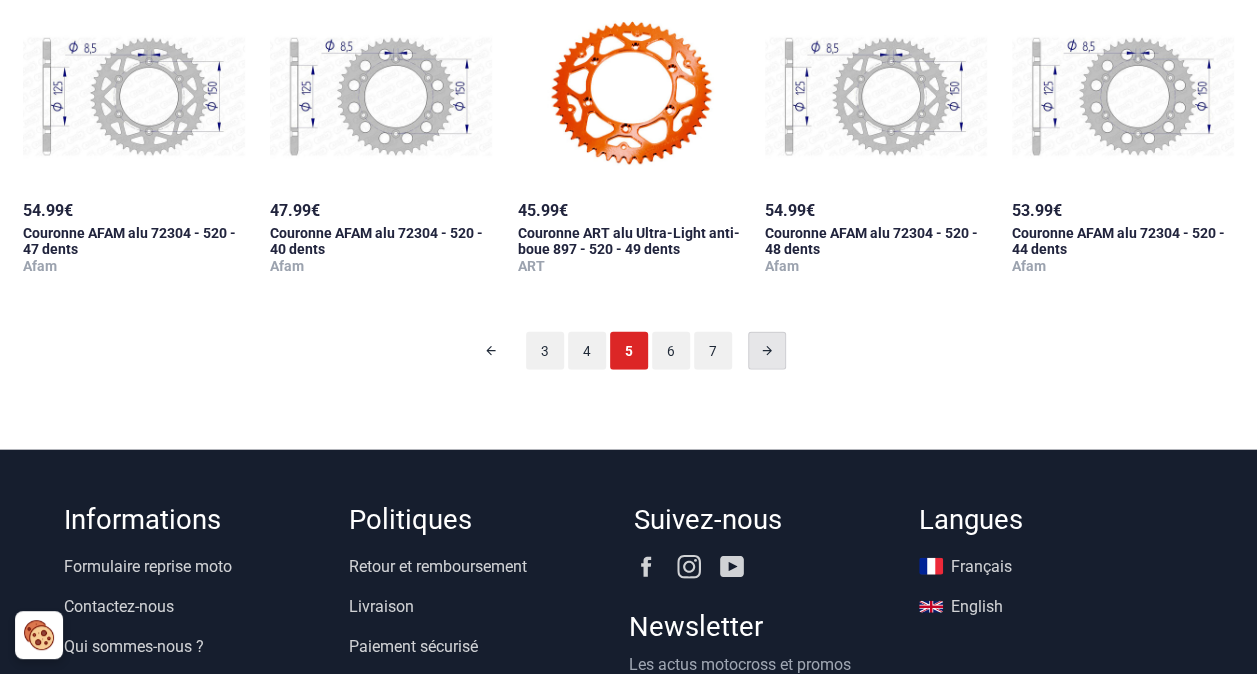 scroll, scrollTop: 2142, scrollLeft: 0, axis: vertical 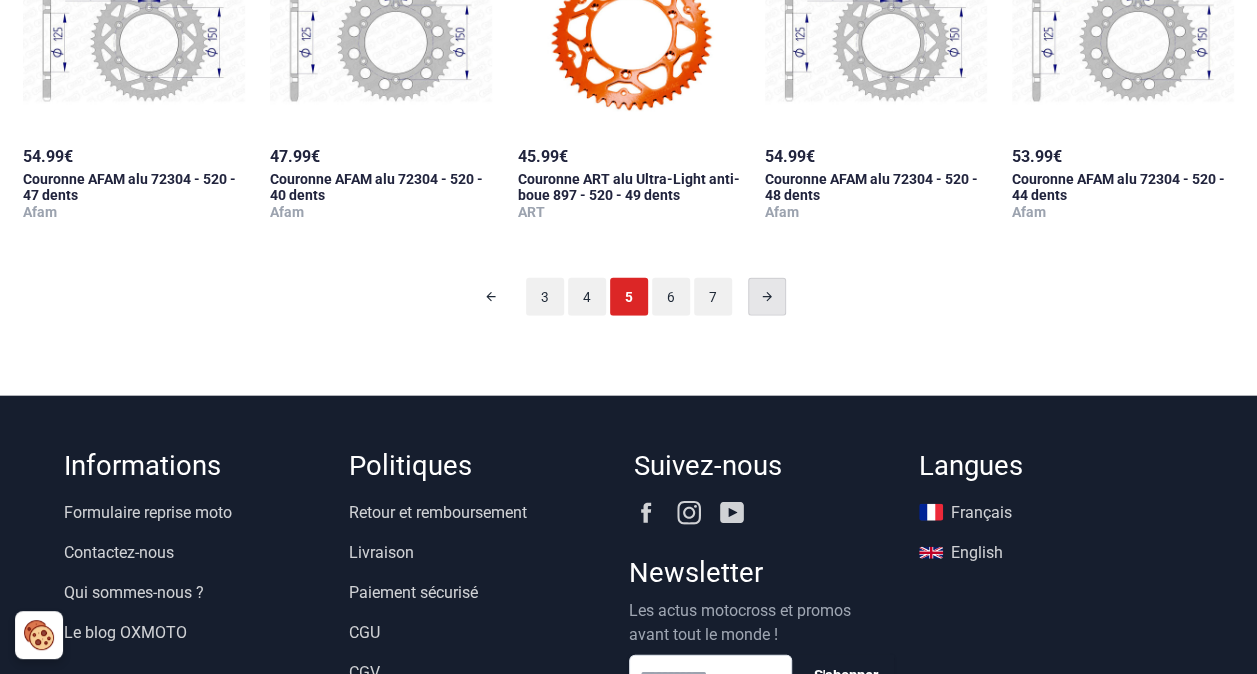 click at bounding box center (767, 297) 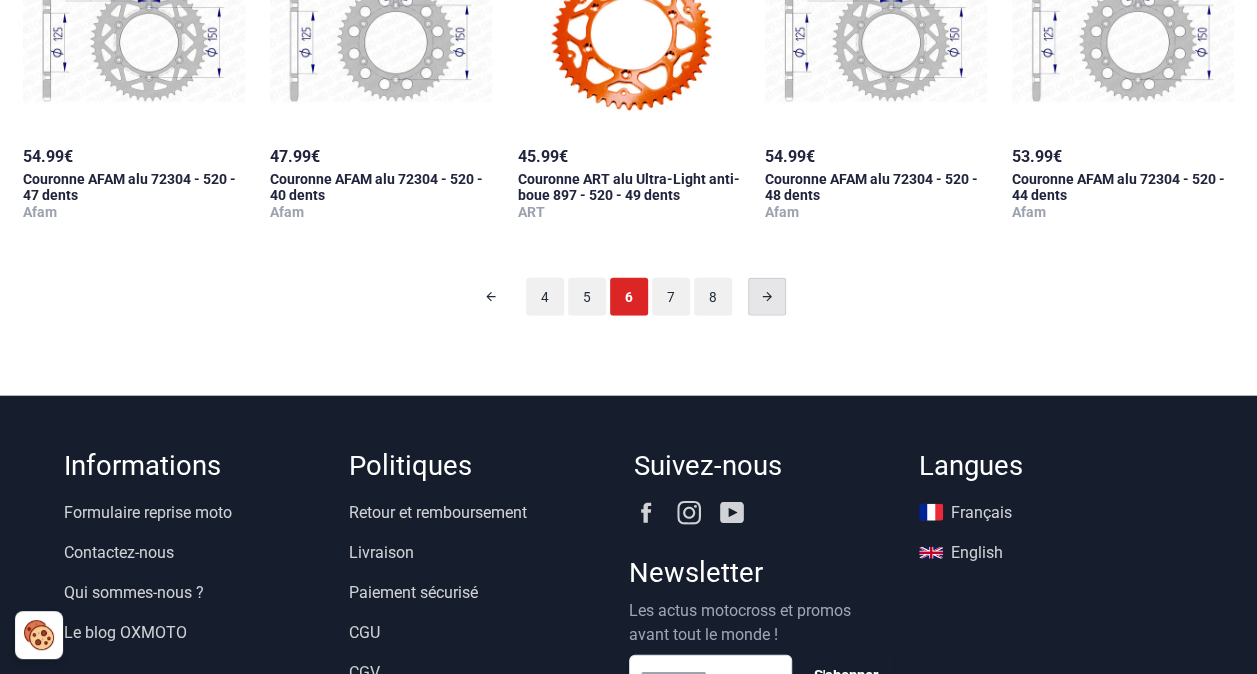 scroll, scrollTop: 98, scrollLeft: 0, axis: vertical 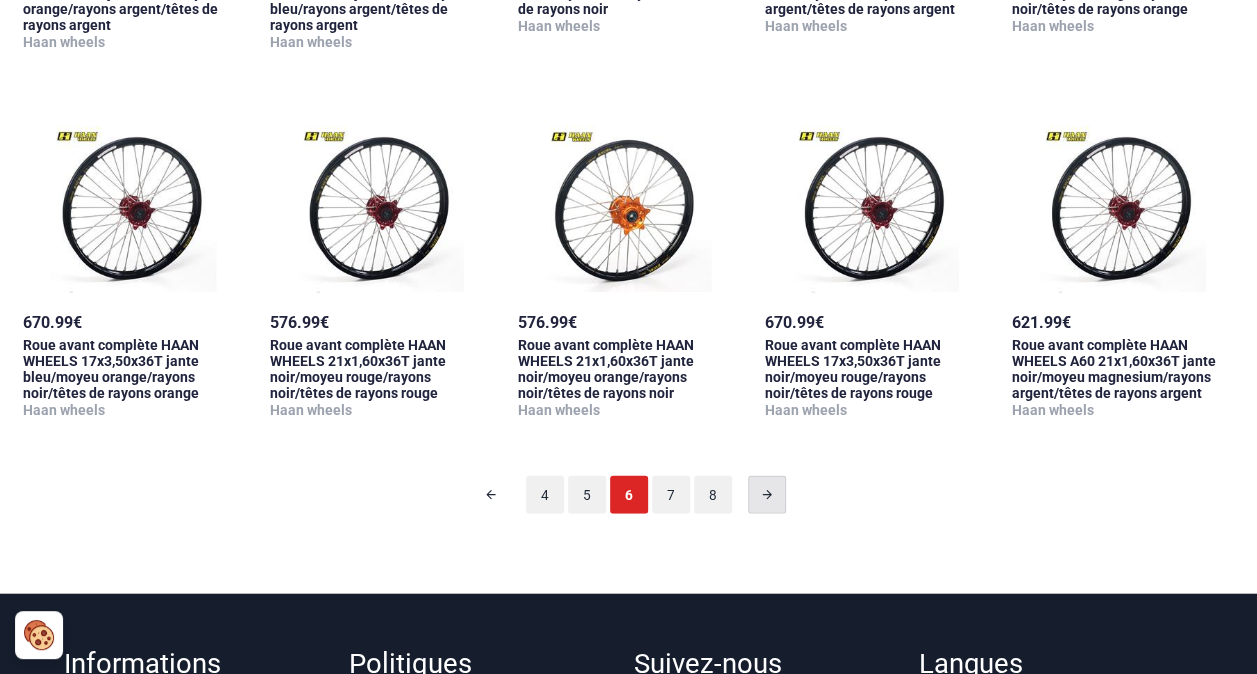 click at bounding box center [767, 495] 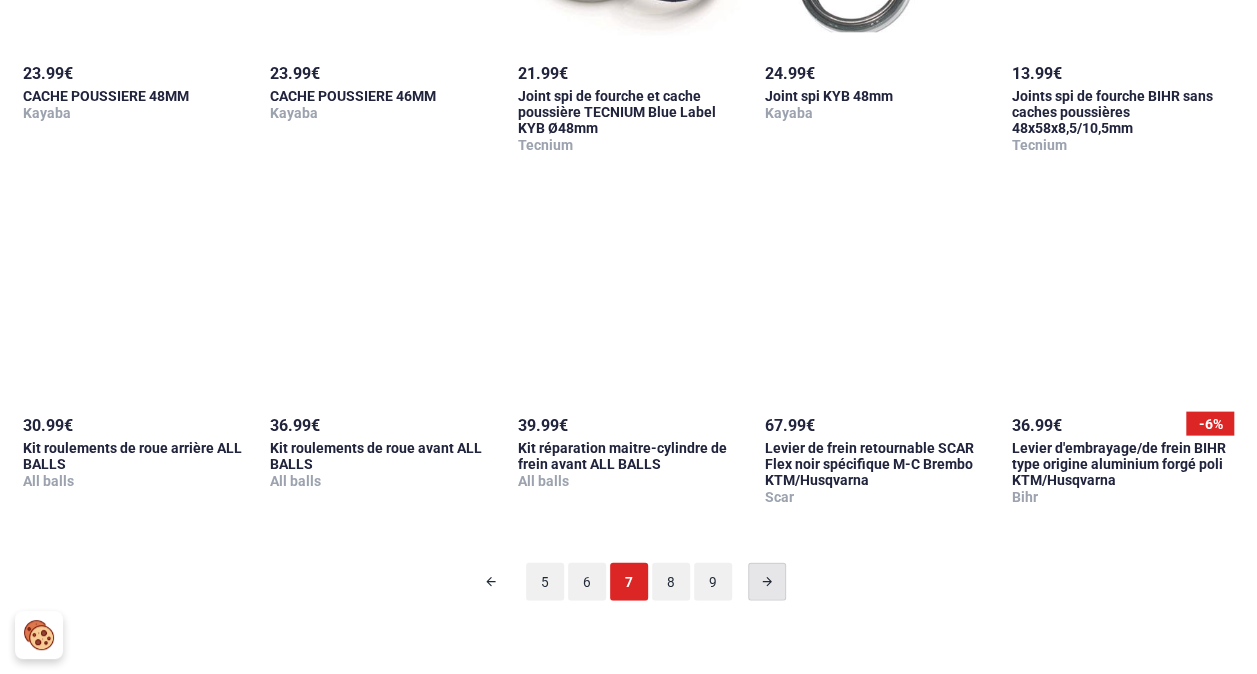 scroll, scrollTop: 1922, scrollLeft: 0, axis: vertical 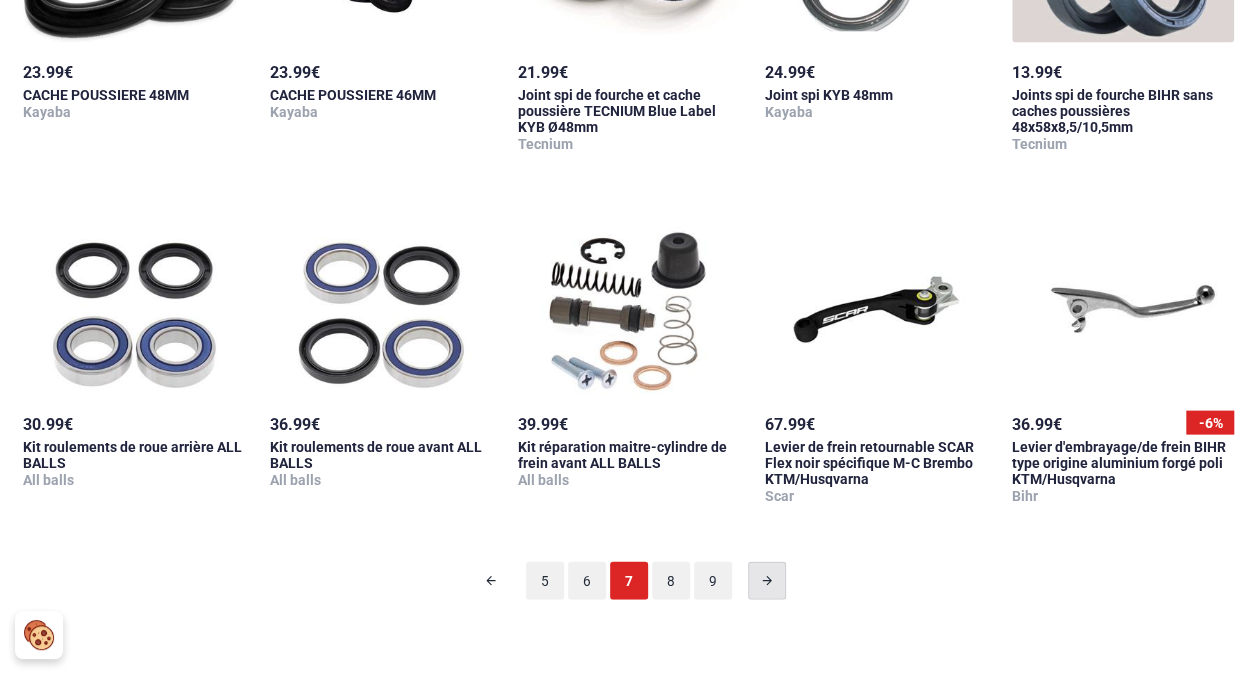 click 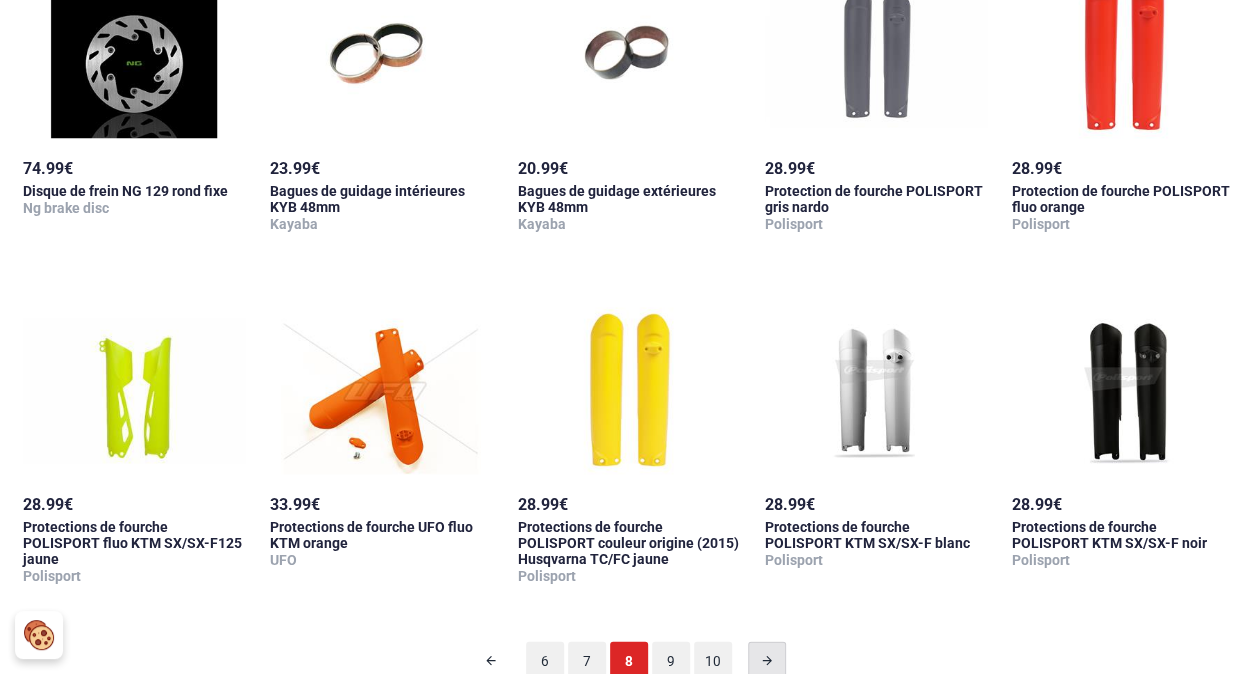 scroll, scrollTop: 1801, scrollLeft: 0, axis: vertical 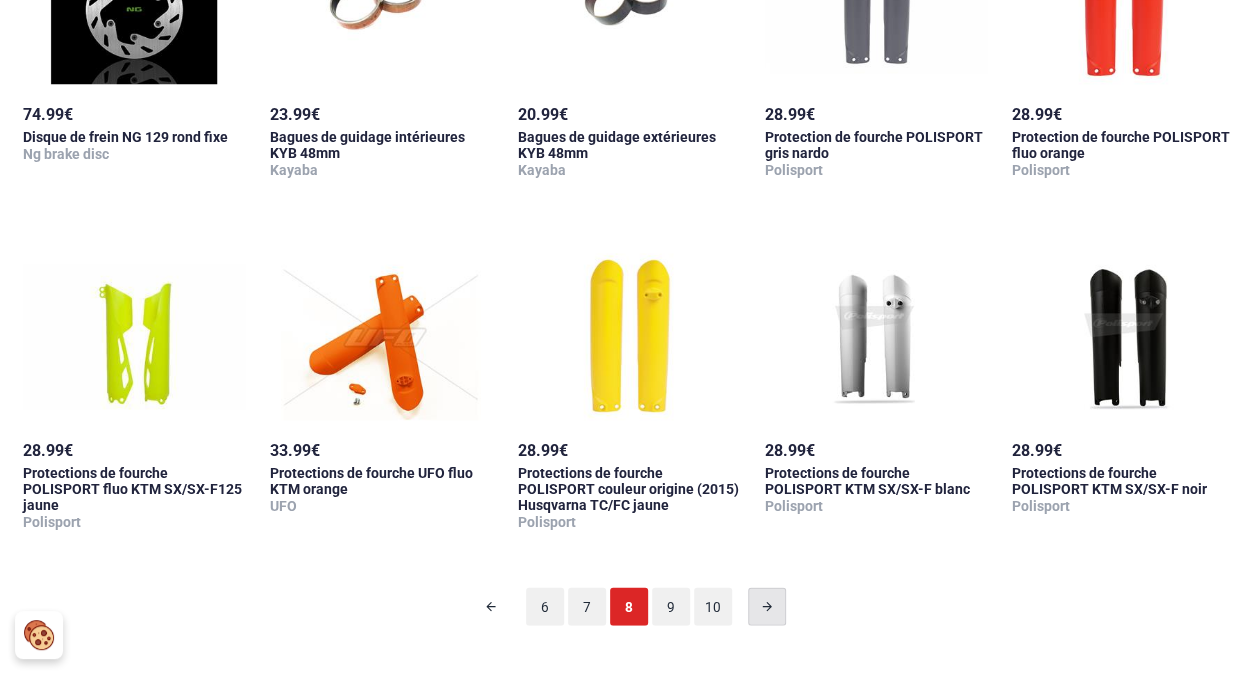 click at bounding box center (767, 606) 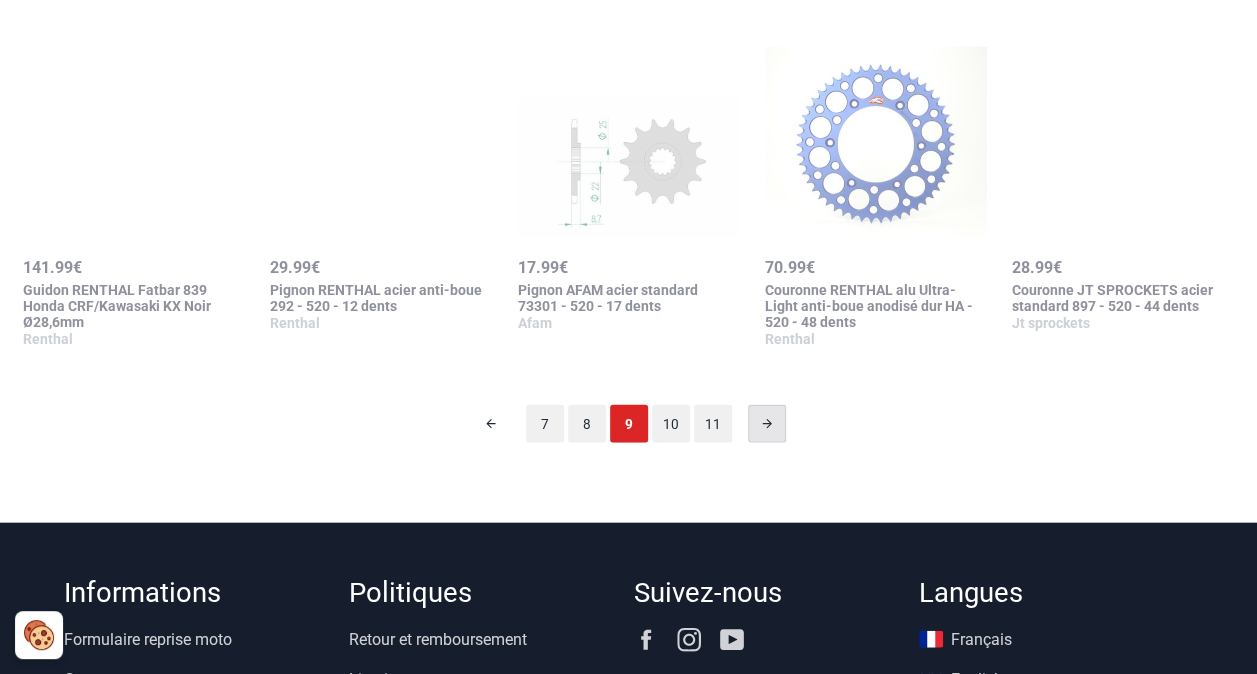 scroll, scrollTop: 2032, scrollLeft: 0, axis: vertical 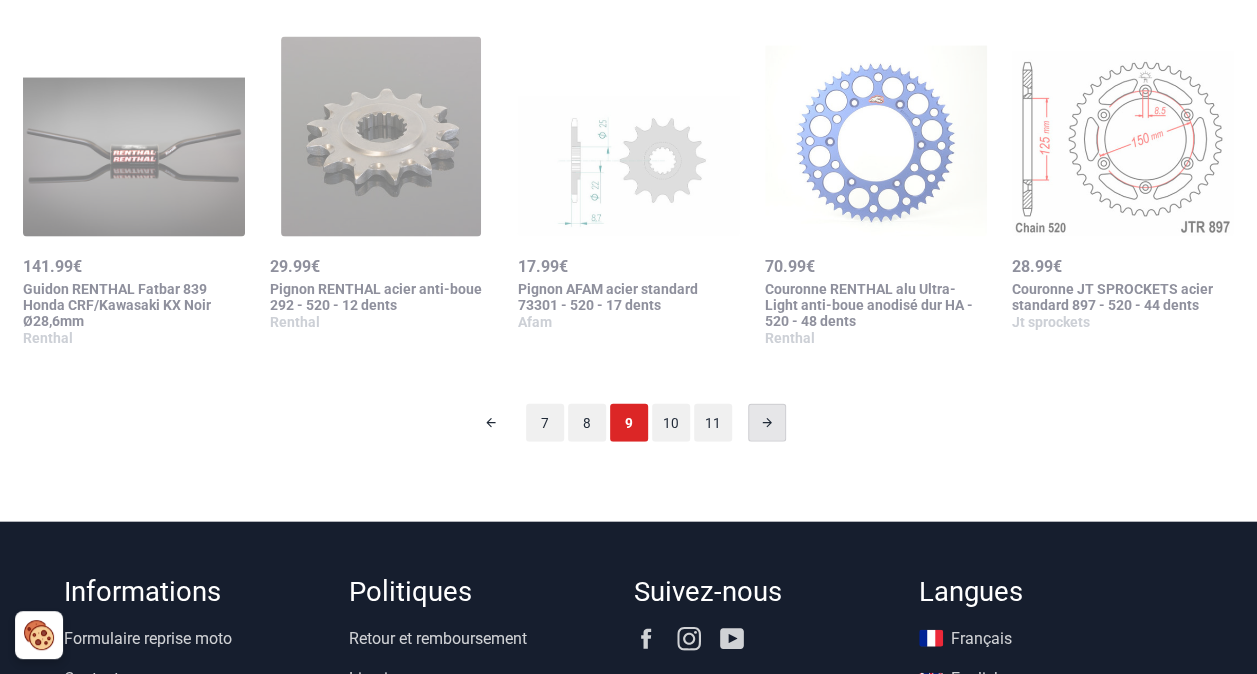 click at bounding box center [767, 423] 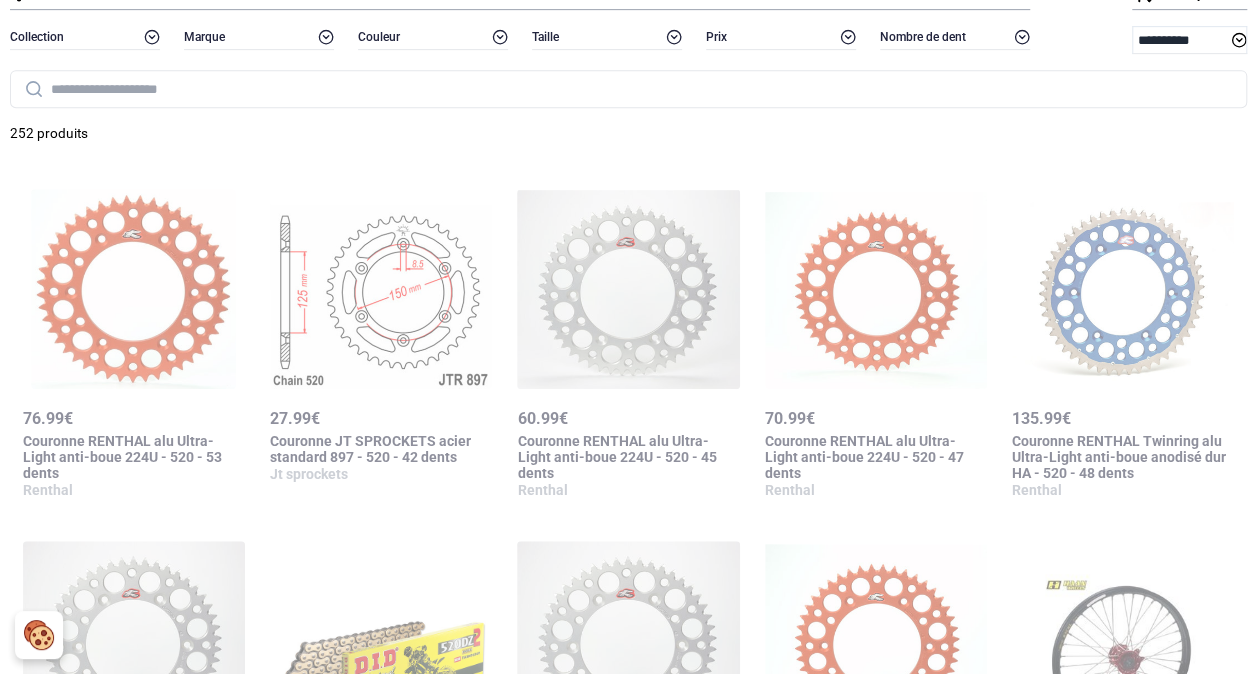 scroll, scrollTop: 0, scrollLeft: 0, axis: both 